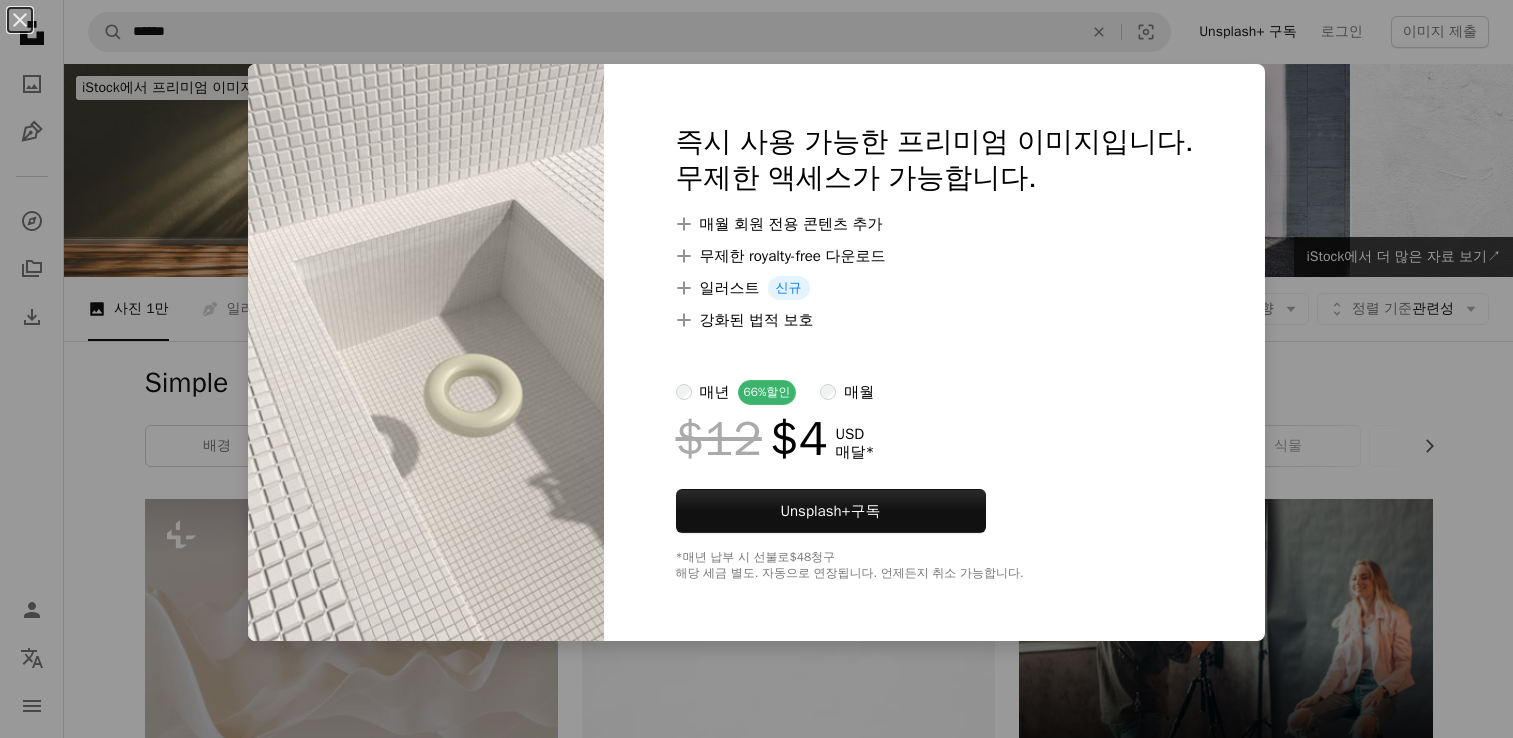 scroll, scrollTop: 21120, scrollLeft: 0, axis: vertical 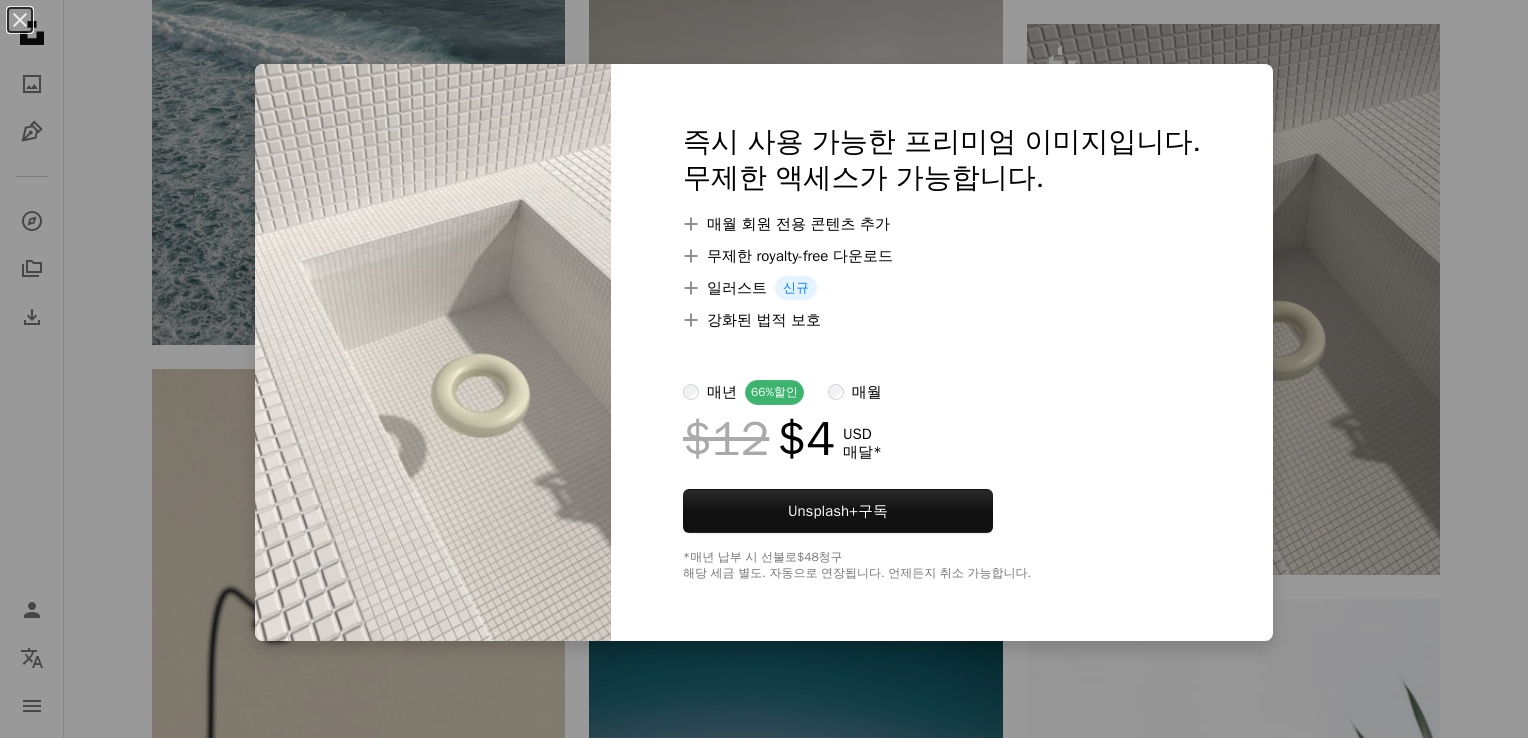 drag, startPoint x: 14, startPoint y: 14, endPoint x: 84, endPoint y: 38, distance: 74 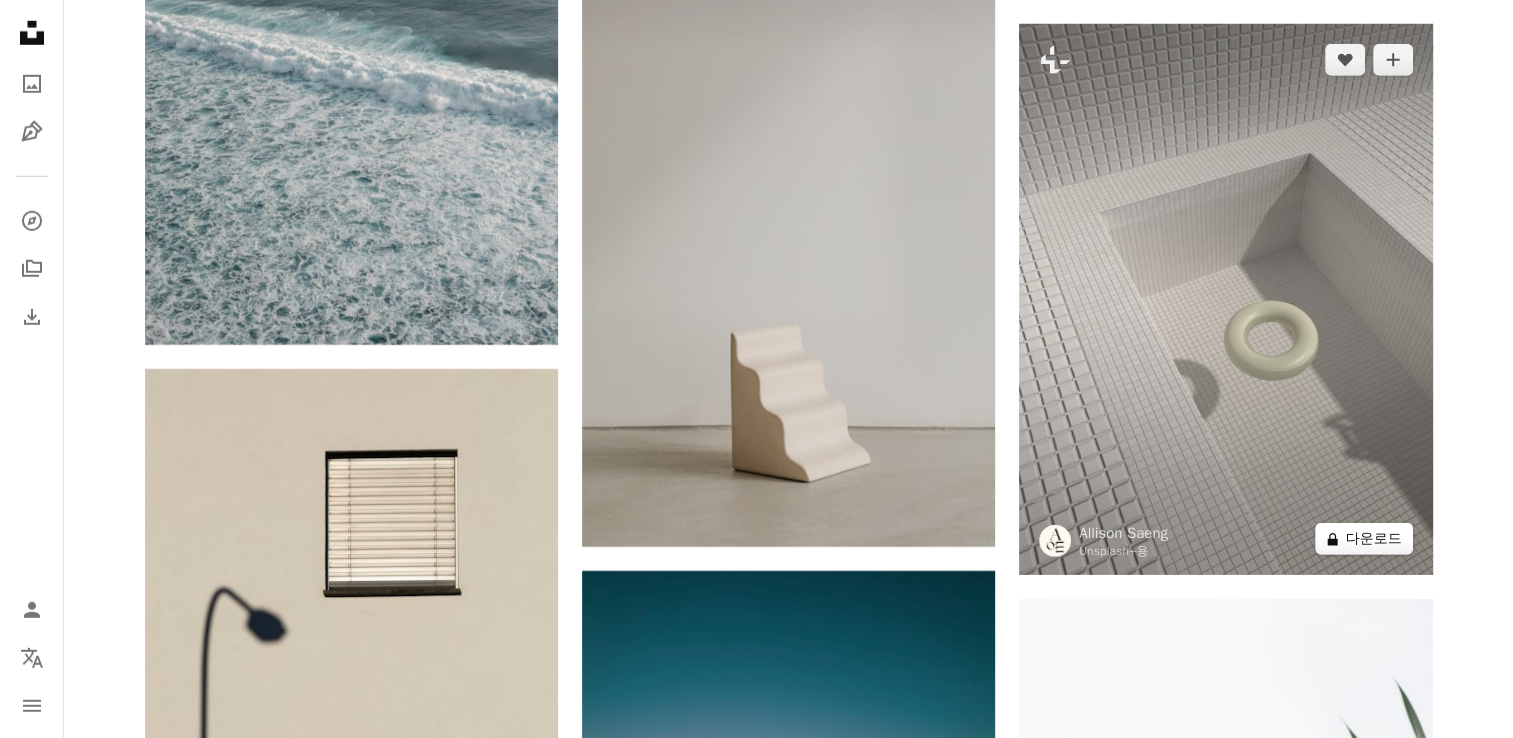 click on "A lock 다운로드" at bounding box center [1364, 539] 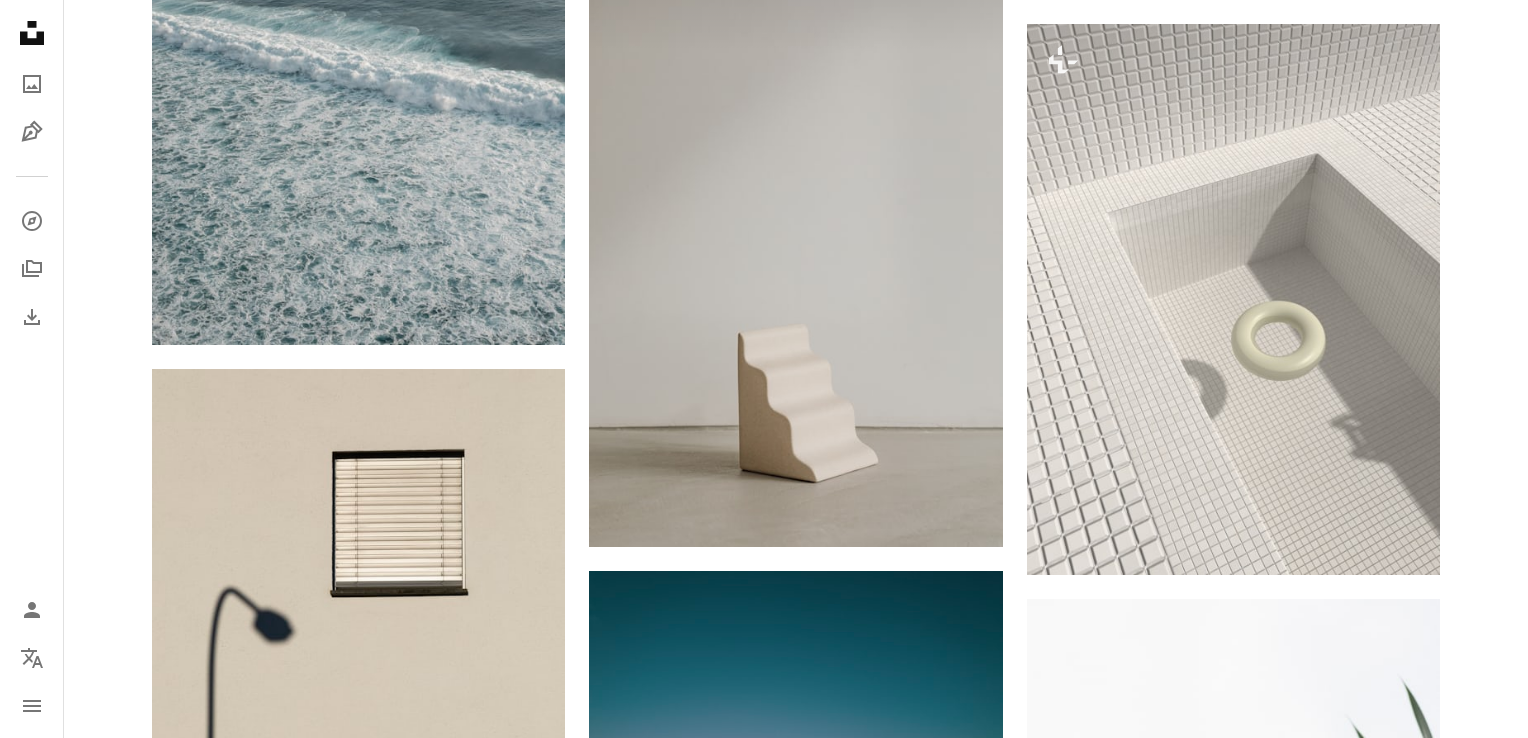 click on "매월" at bounding box center (855, 5476) 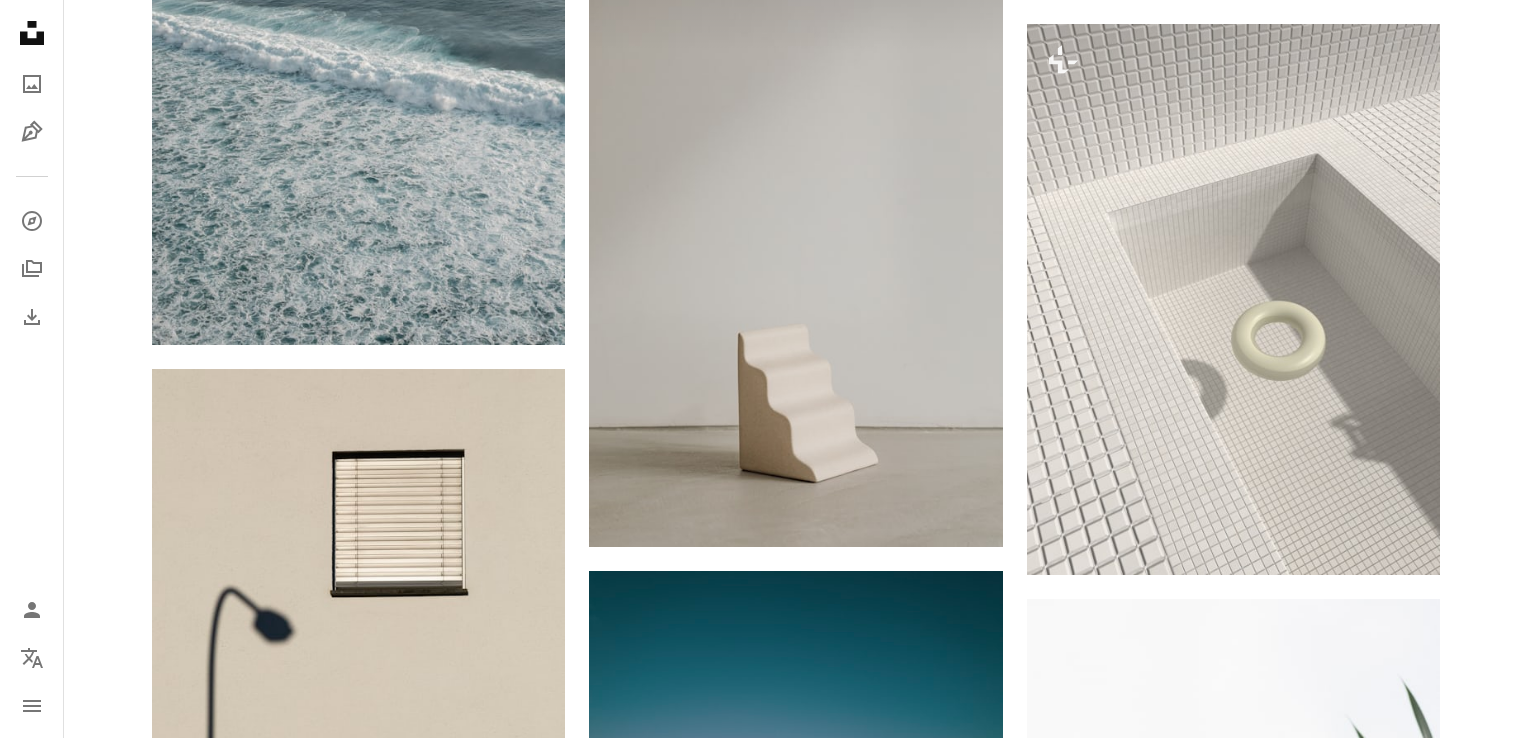 click on "An X shape" at bounding box center (20, 20) 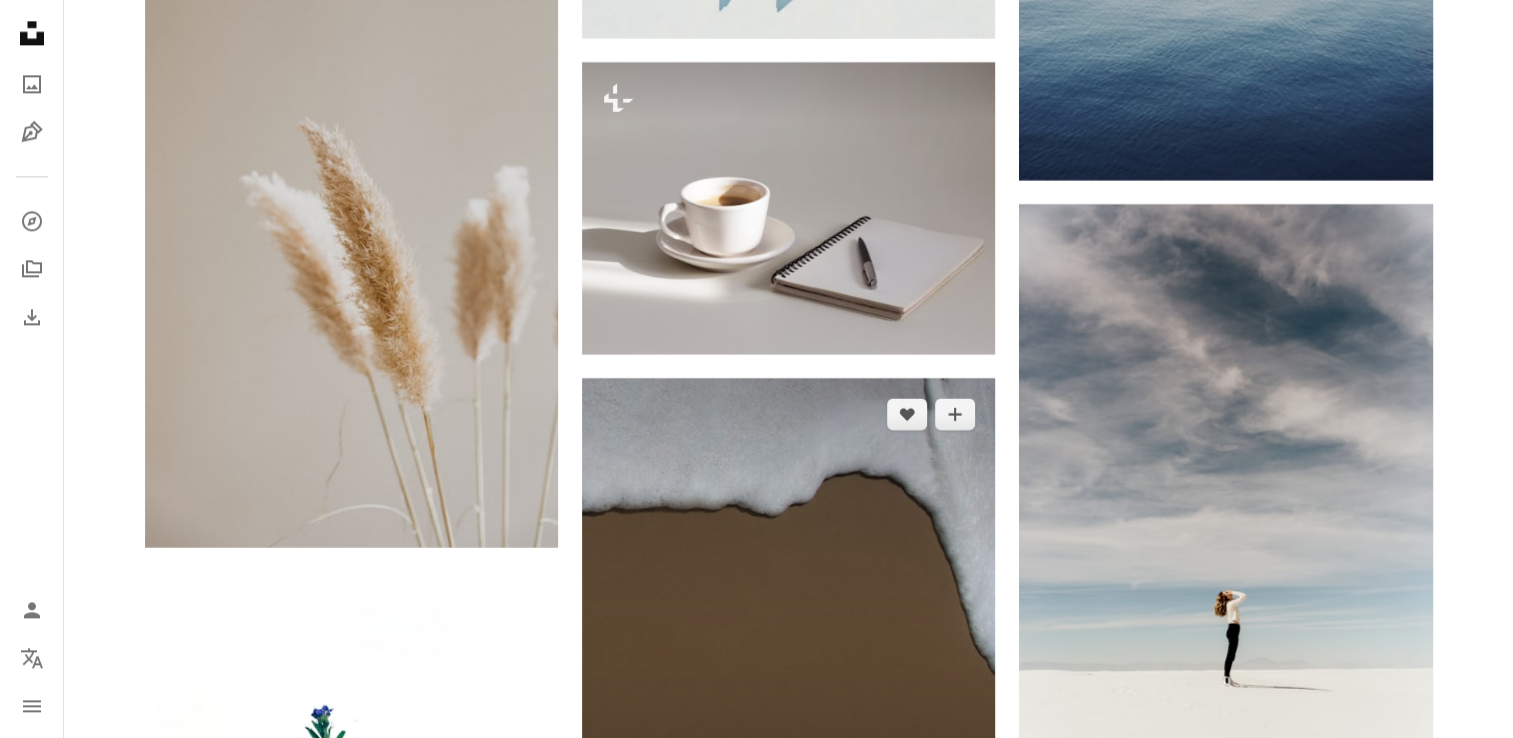 scroll, scrollTop: 25440, scrollLeft: 0, axis: vertical 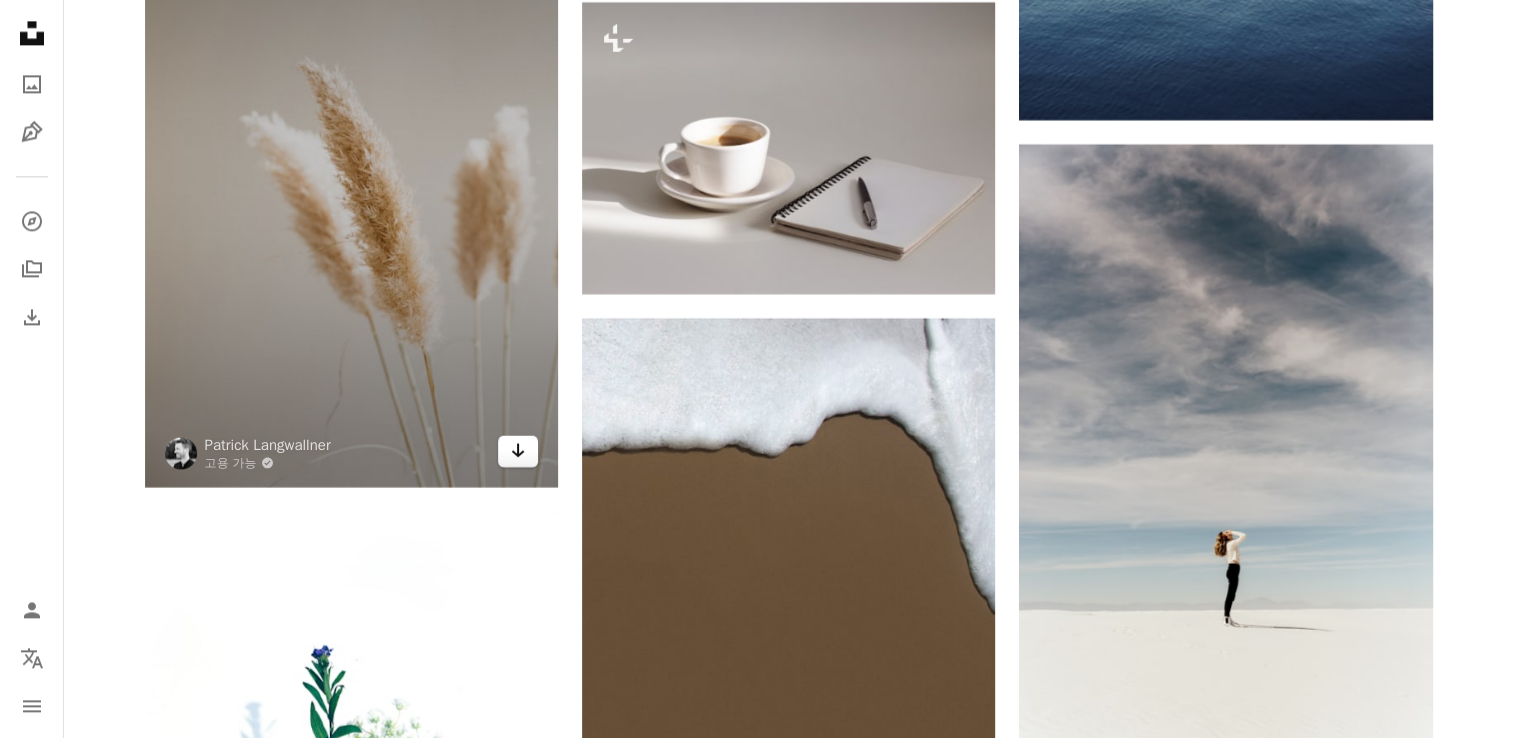click on "Arrow pointing down" 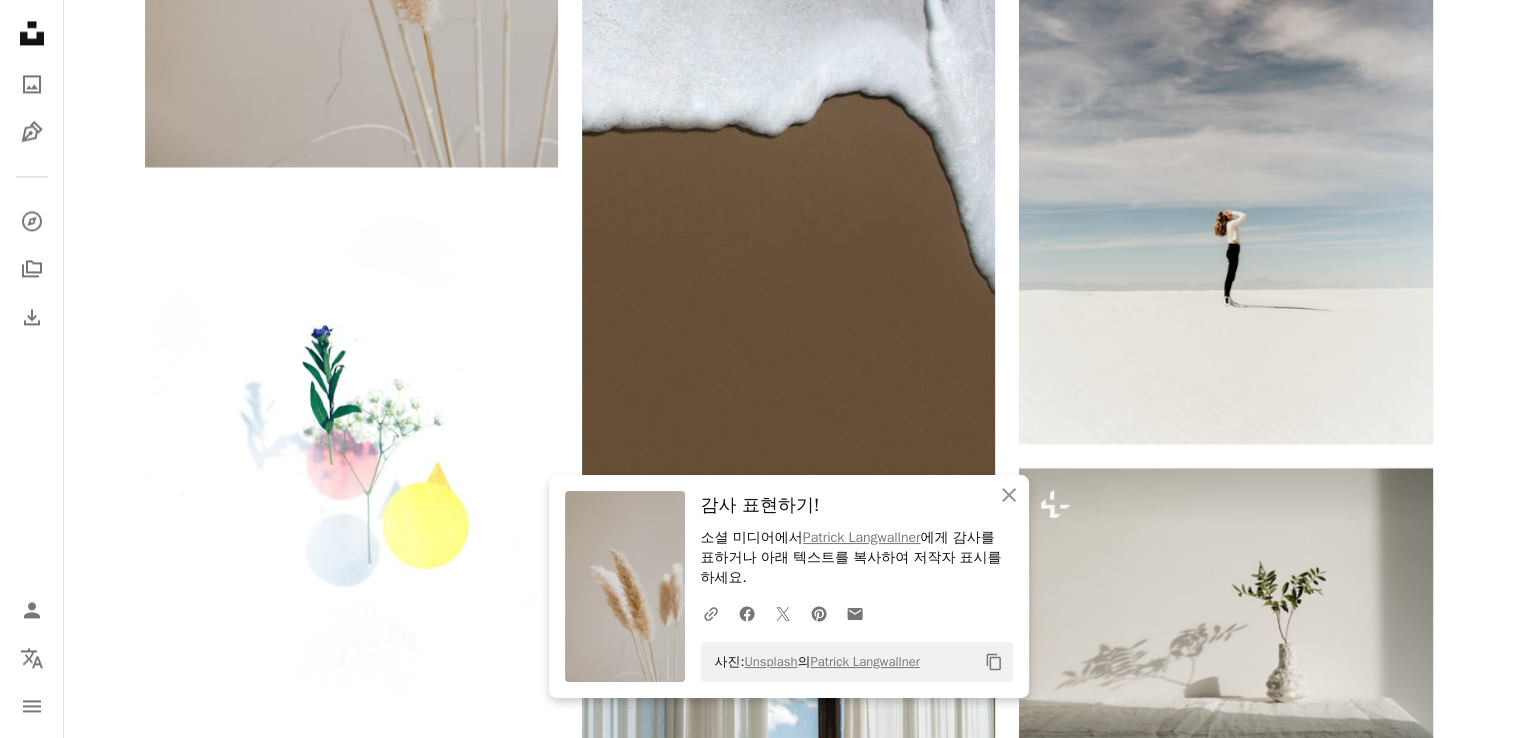 click on "[FIRST] [LAST] Unsplash+ 용 A lock 다운로드 A heart A plus sign Resource Database Unsplash+ 용 A lock 다운로드 Plus sign for Unsplash+ A heart A plus sign [FIRST] [LAST] Unsplash+ 용 A lock 다운로드 A heart A plus sign [FIRST] [LAST] Arrow pointing down A heart A plus sign [FIRST] [LAST] 고용 가능 A checkmark inside of a circle Arrow pointing down A heart A plus sign [FIRST] [LAST] 고용 가능 A checkmark inside of a circle Arrow pointing down A heart A plus sign [FIRST] [LAST] 고용 가능 A checkmark inside of a circle Arrow pointing down A heart A plus sign [FIRST] [LAST] 고용 가능 A checkmark inside of a circle Arrow pointing down The best in on-brand content creation Learn More A heart A plus sign [FIRST] [LAST] 🇨🇦 Arrow pointing down A heart A heart" at bounding box center (788, -10813) 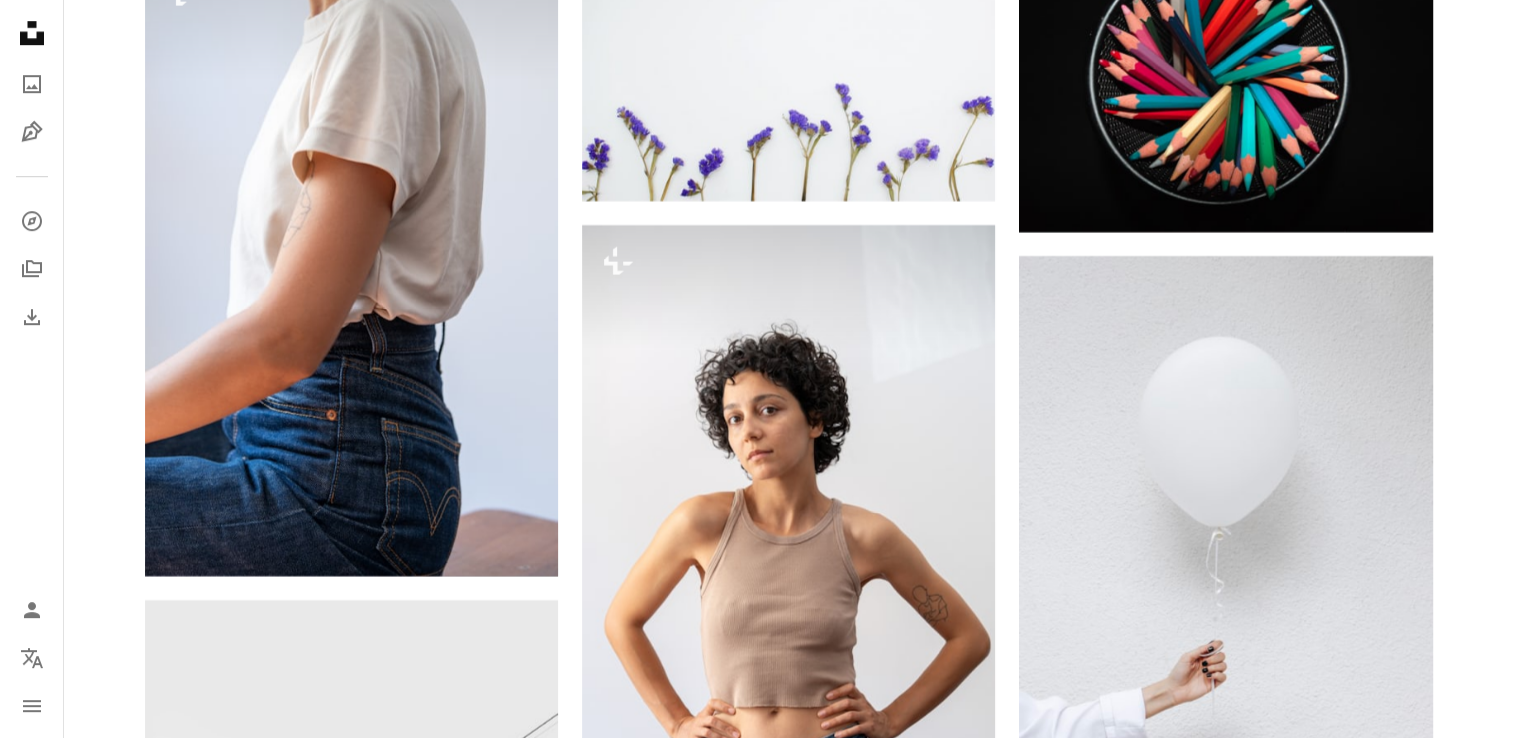 scroll, scrollTop: 39200, scrollLeft: 0, axis: vertical 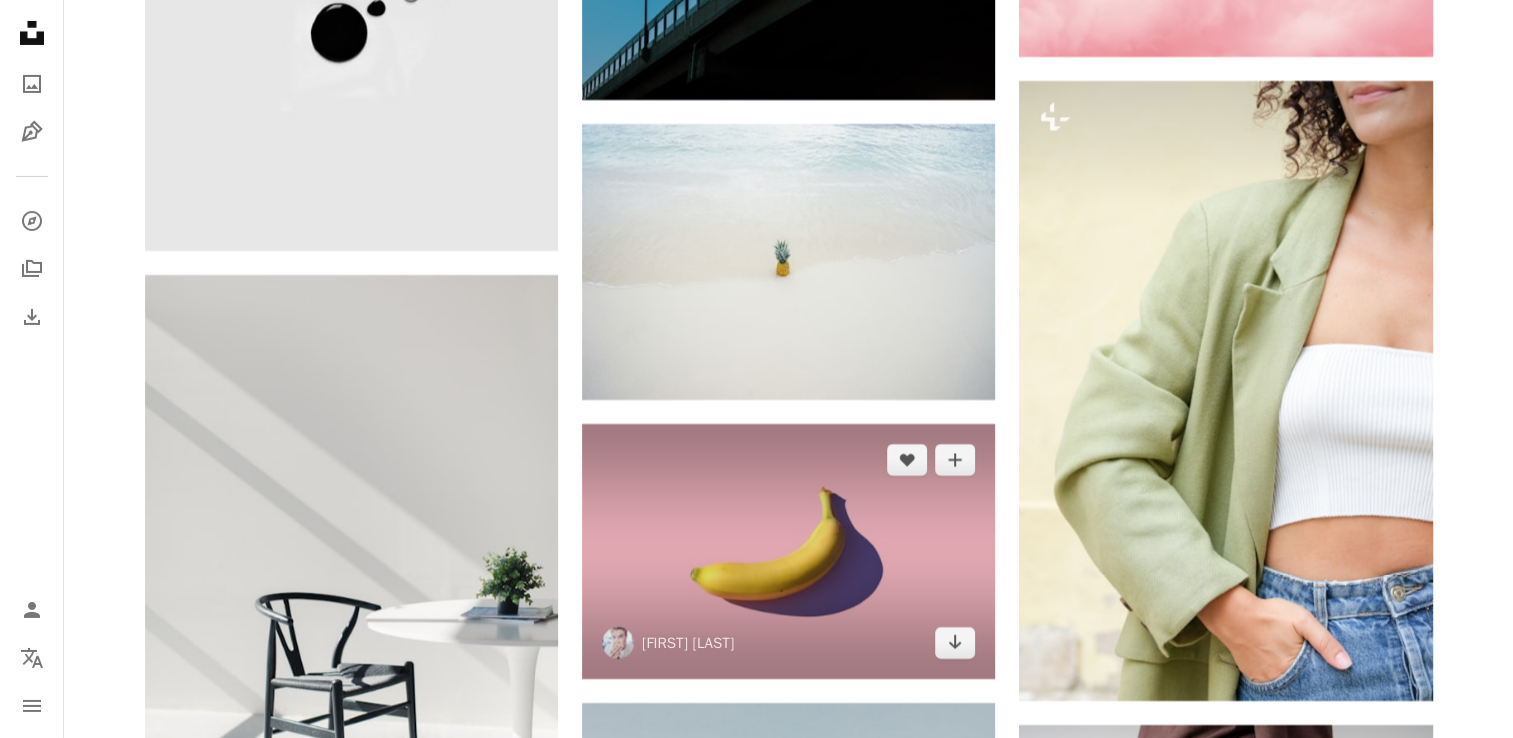 click at bounding box center [788, 551] 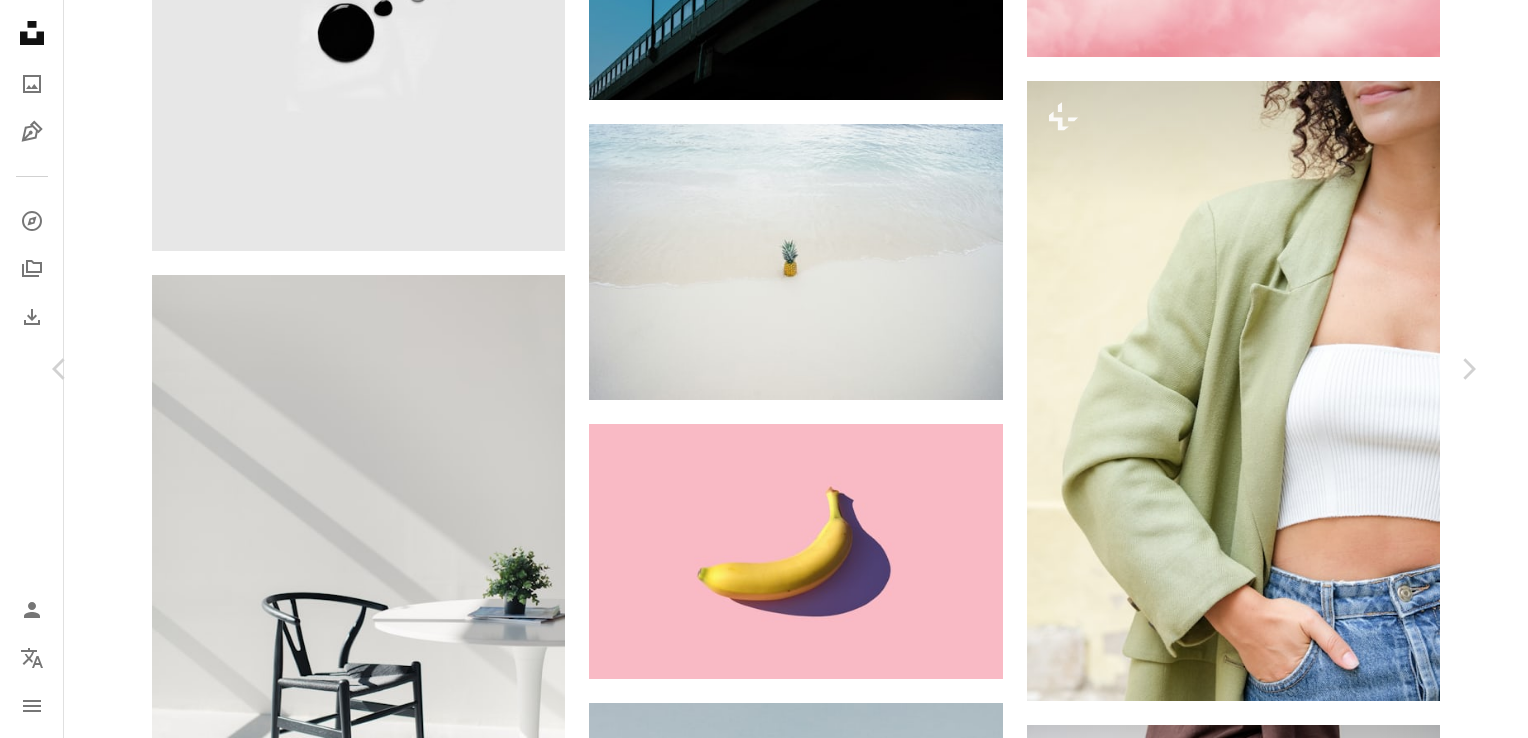 scroll, scrollTop: 4000, scrollLeft: 0, axis: vertical 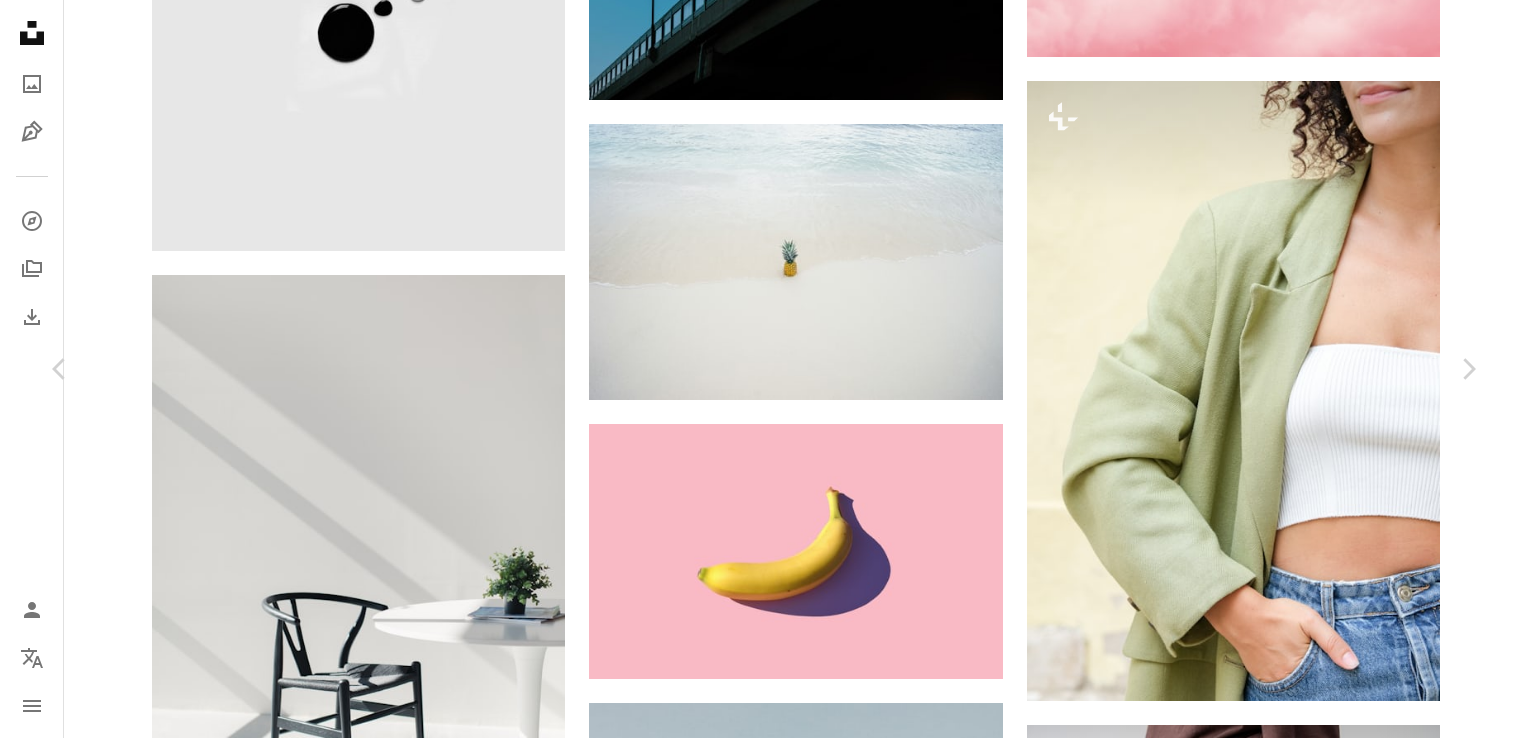 click on "An X shape" at bounding box center [20, 20] 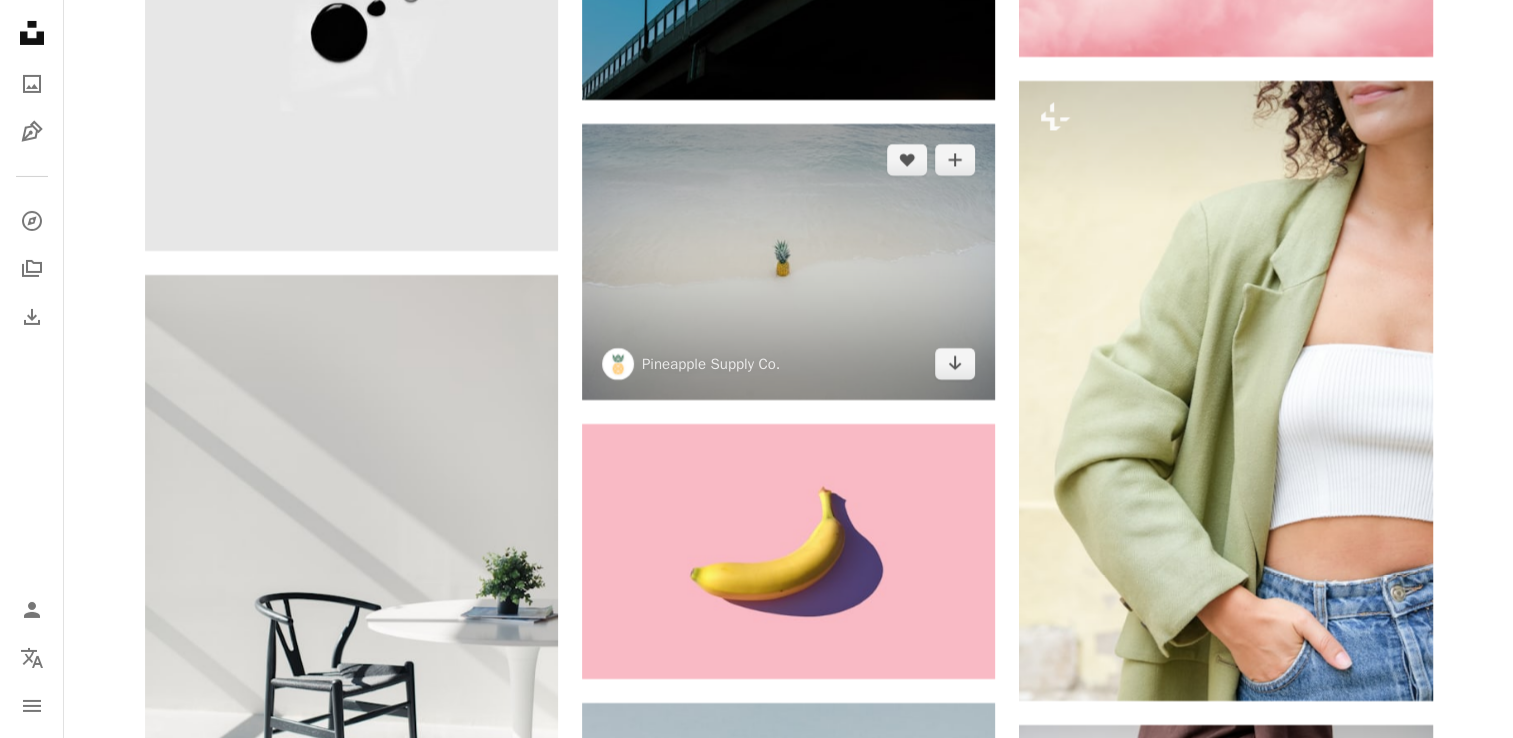 click at bounding box center (788, 261) 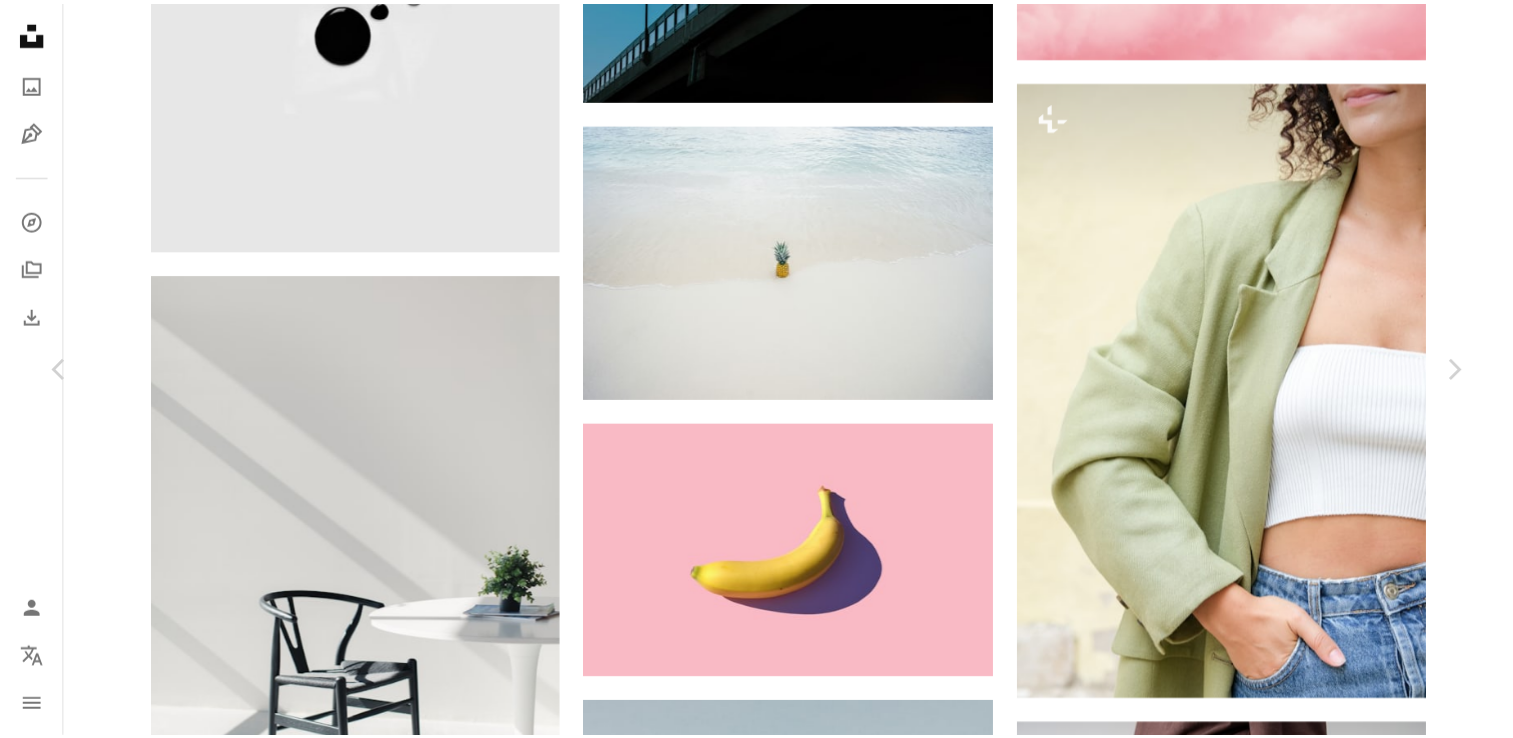 scroll, scrollTop: 3600, scrollLeft: 0, axis: vertical 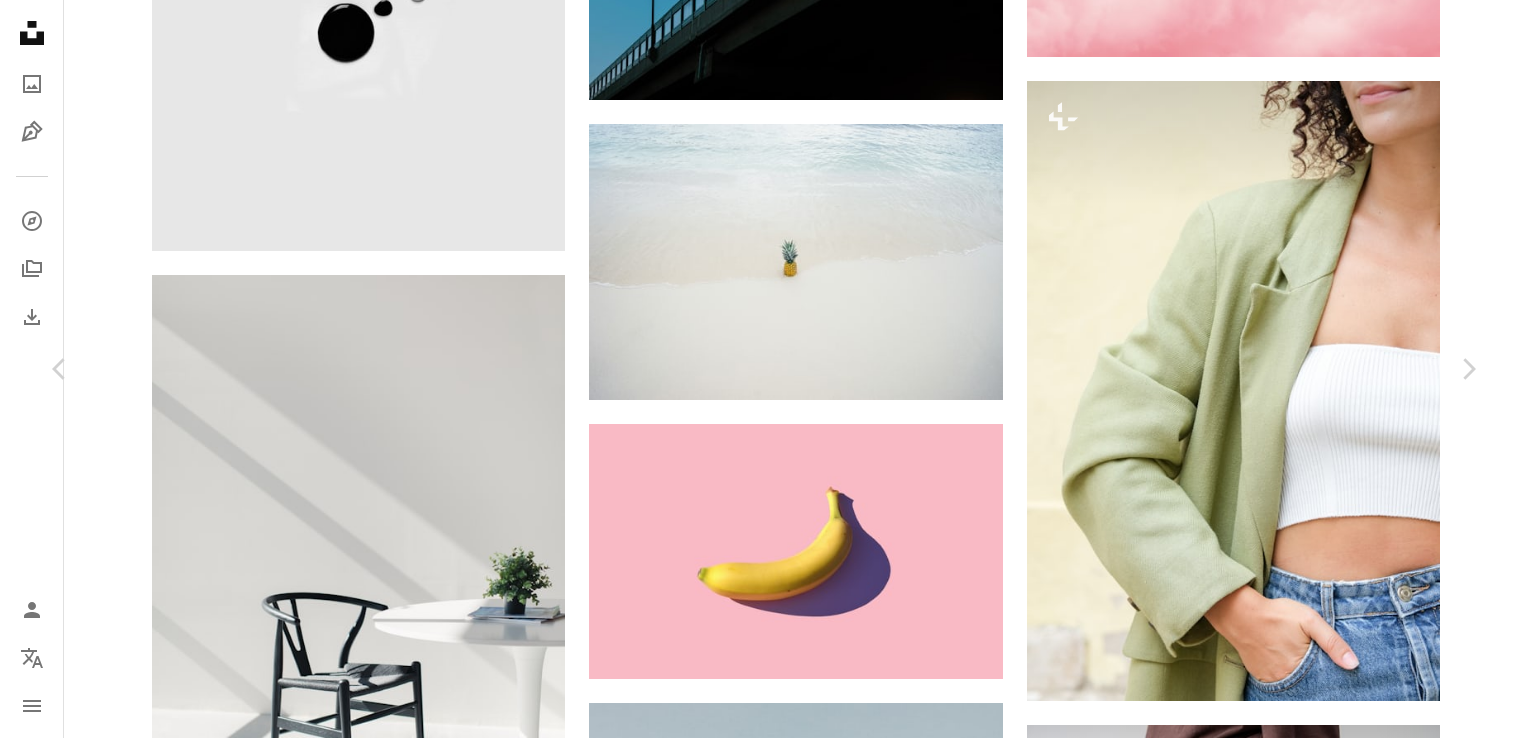 click on "An X shape" at bounding box center [20, 20] 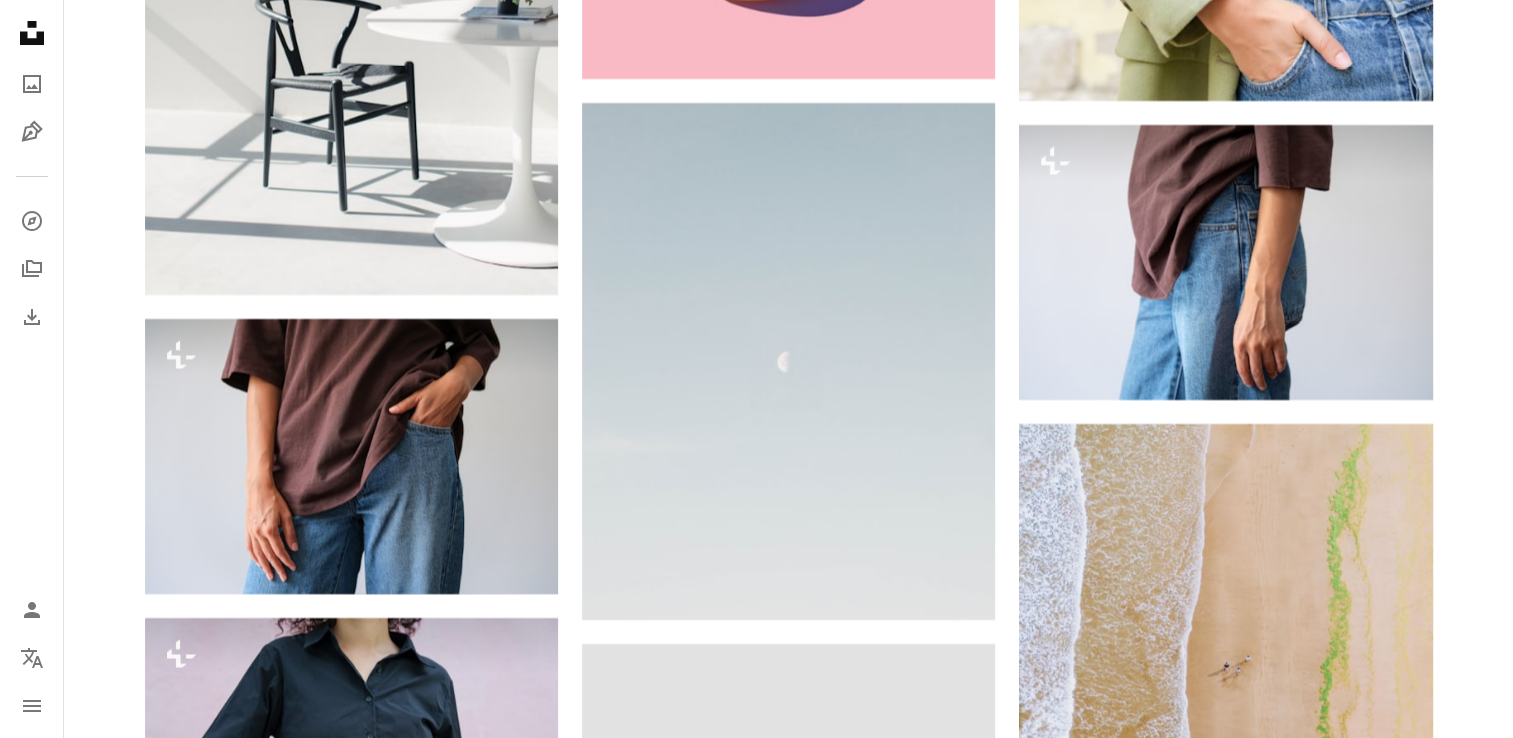 scroll, scrollTop: 38409, scrollLeft: 0, axis: vertical 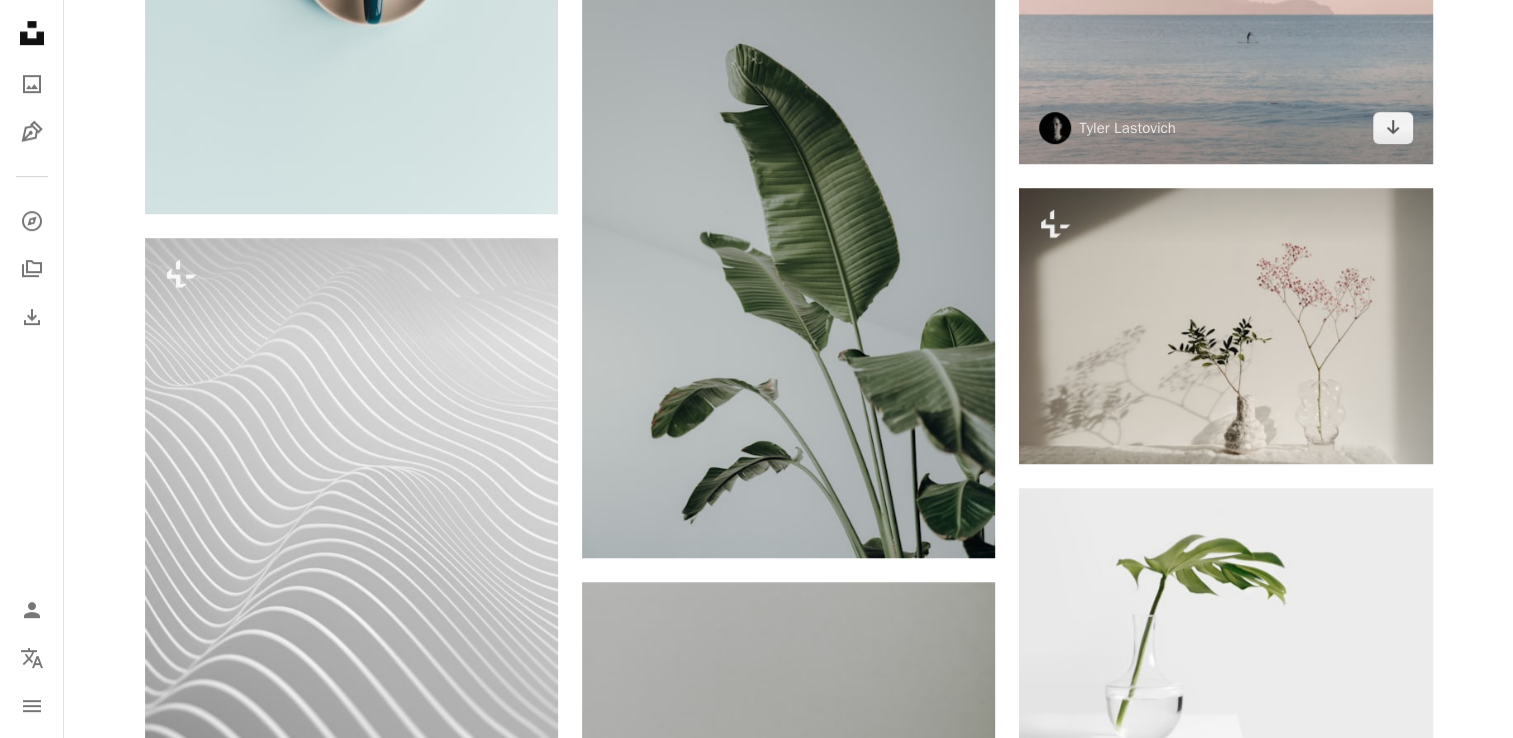 click at bounding box center [1225, 9] 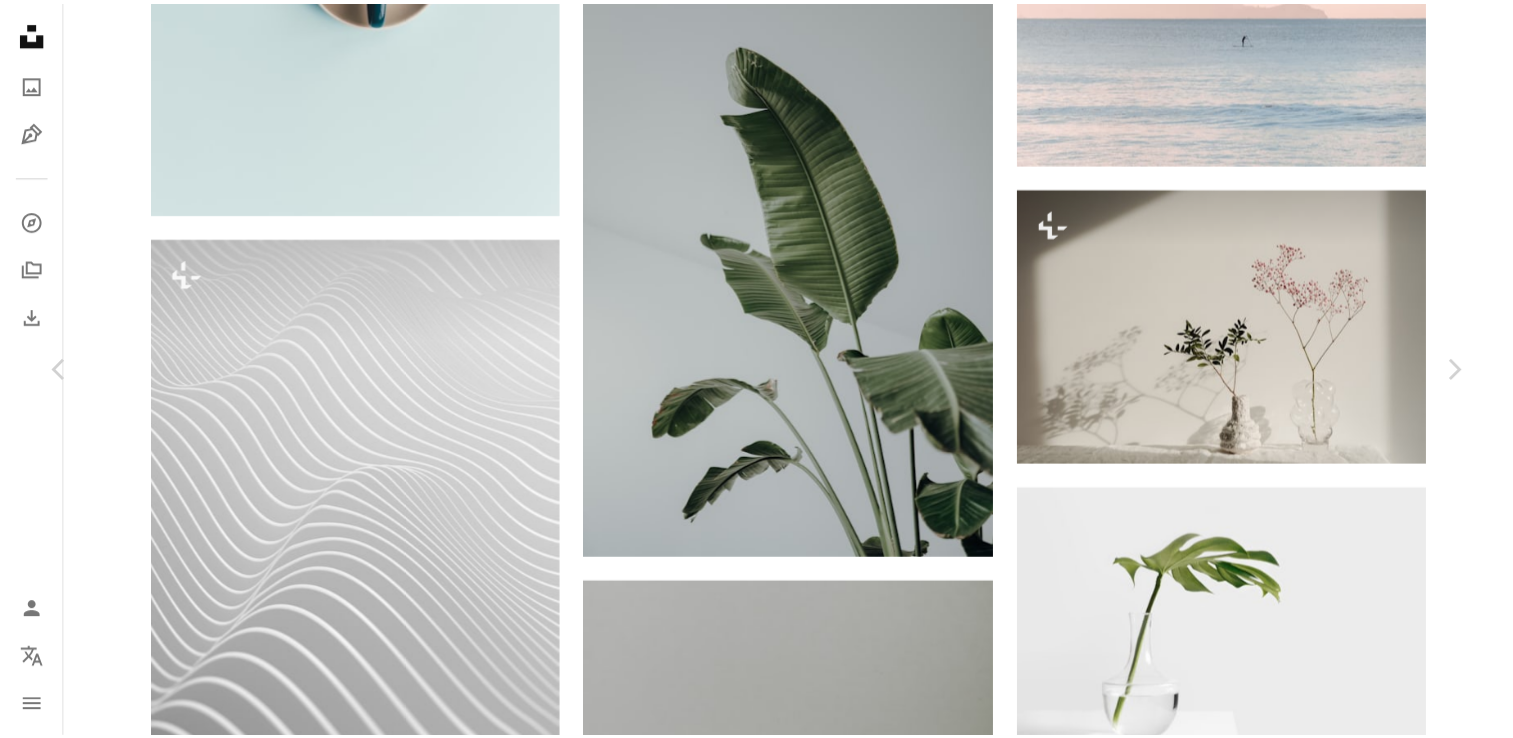 scroll, scrollTop: 3760, scrollLeft: 0, axis: vertical 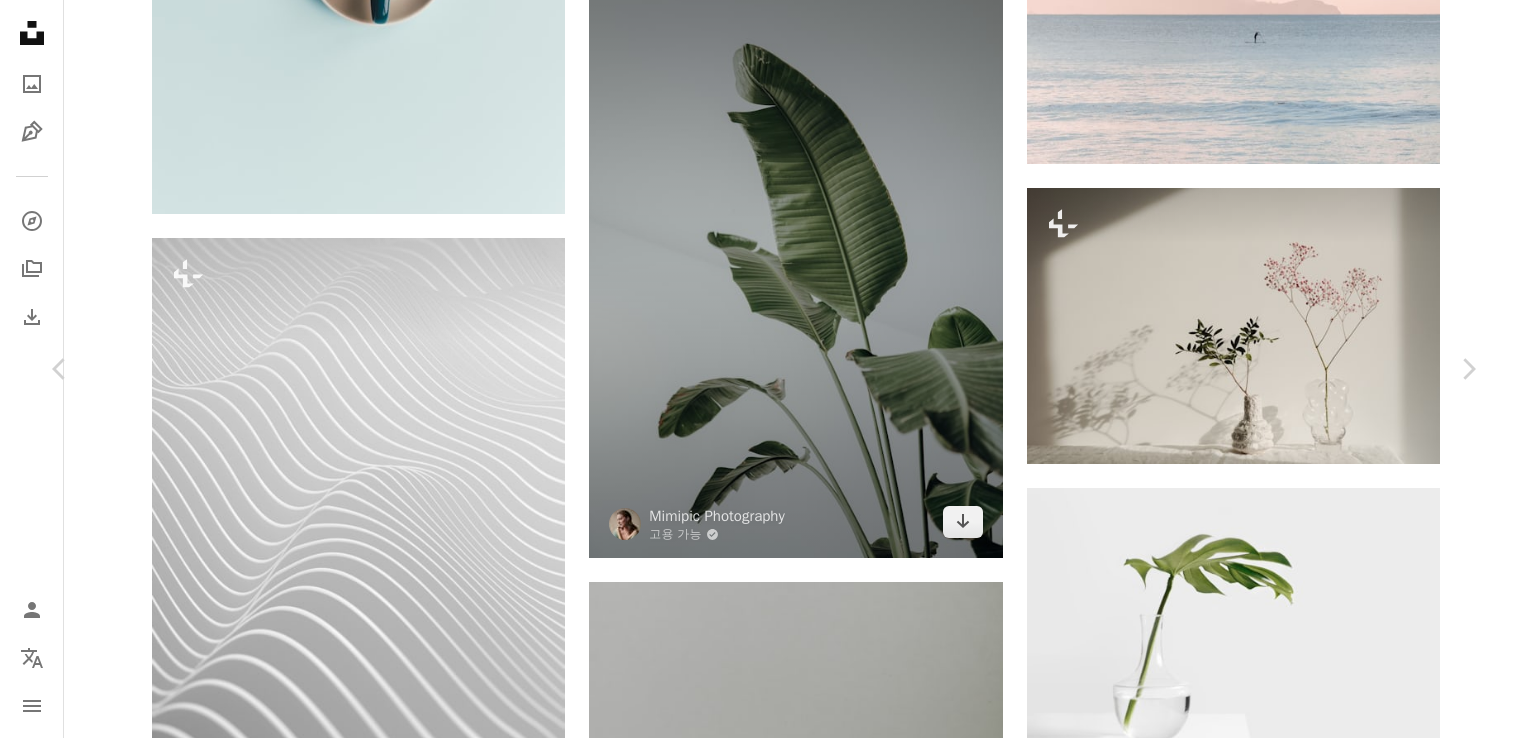 drag, startPoint x: 26, startPoint y: 17, endPoint x: 965, endPoint y: 406, distance: 1016.3867 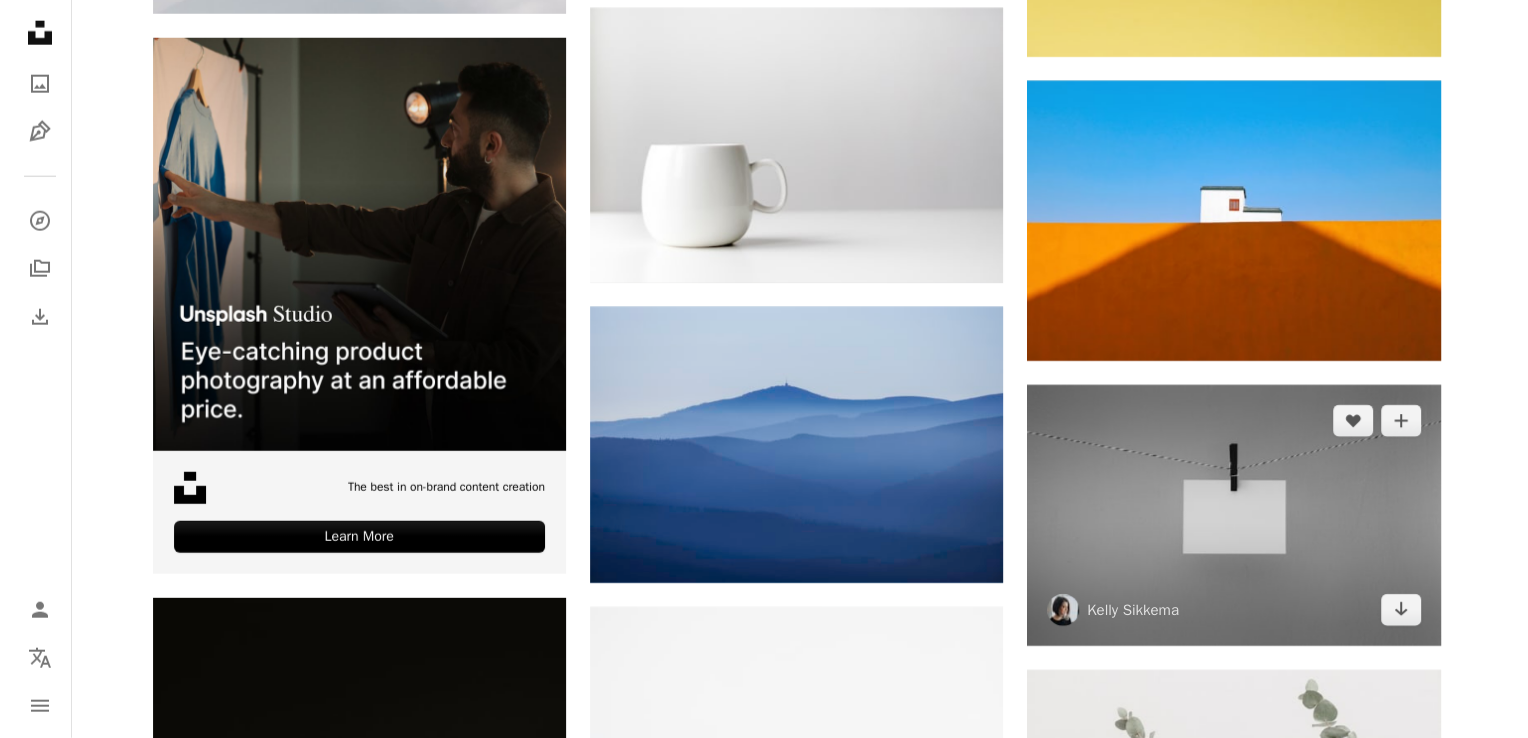scroll, scrollTop: 5245, scrollLeft: 0, axis: vertical 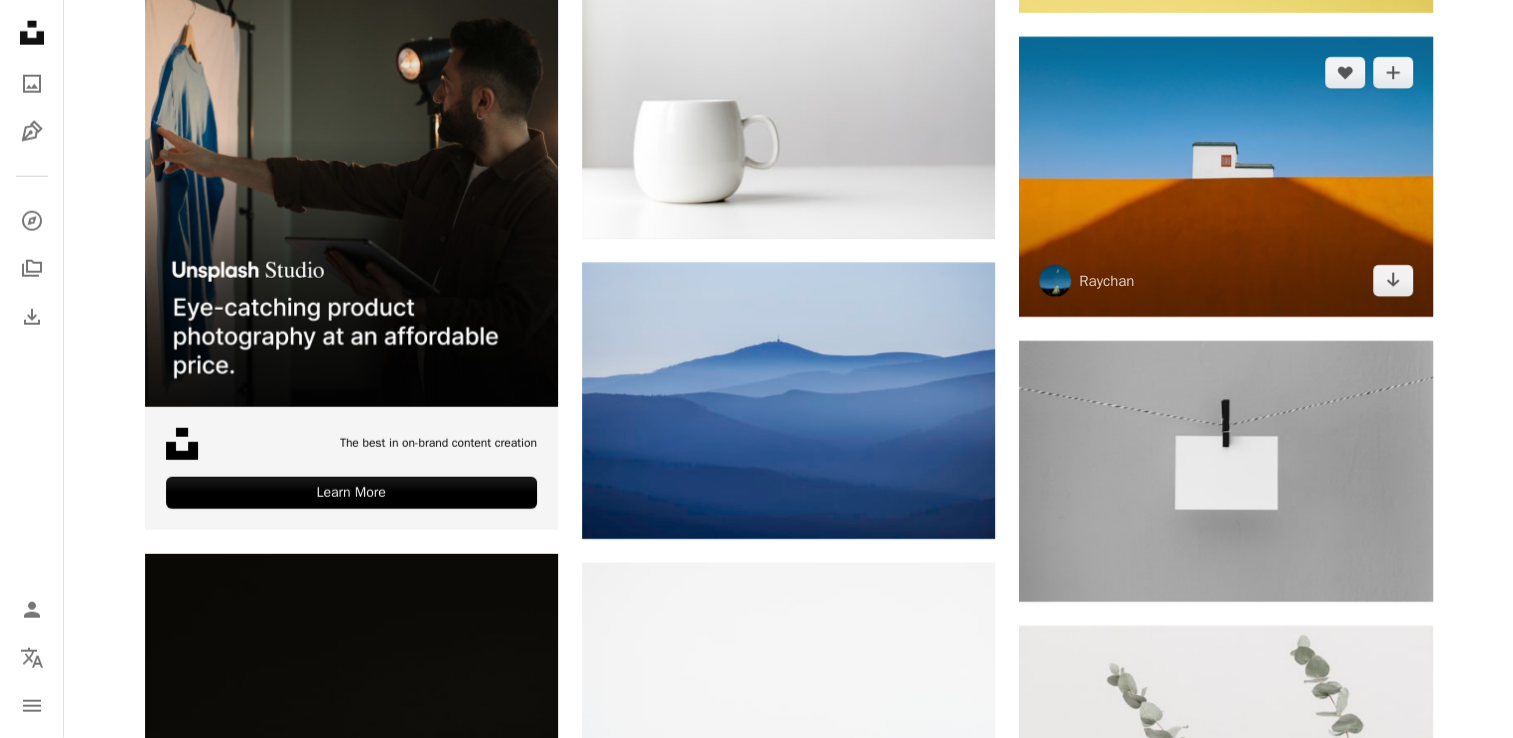 click at bounding box center (1225, 177) 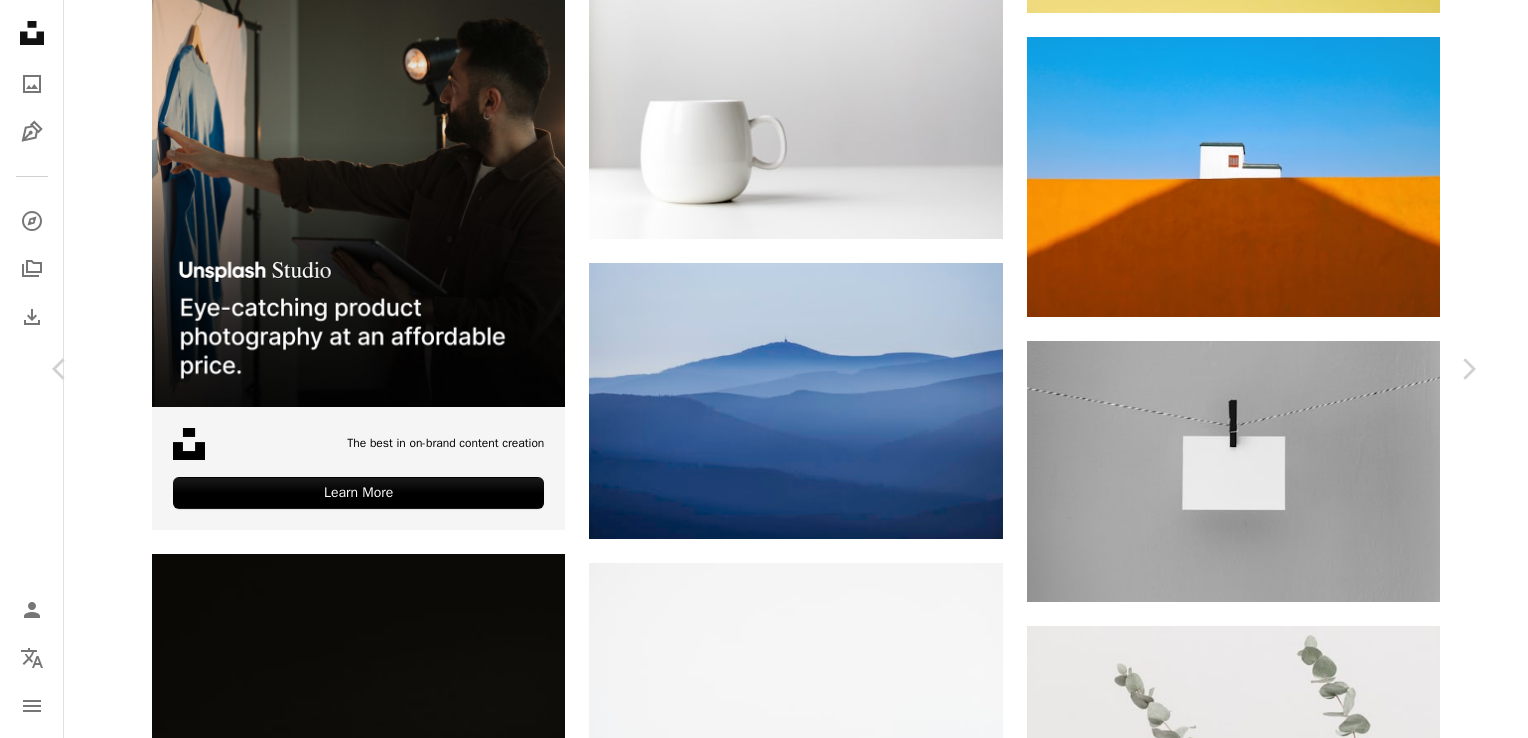 scroll, scrollTop: 4320, scrollLeft: 0, axis: vertical 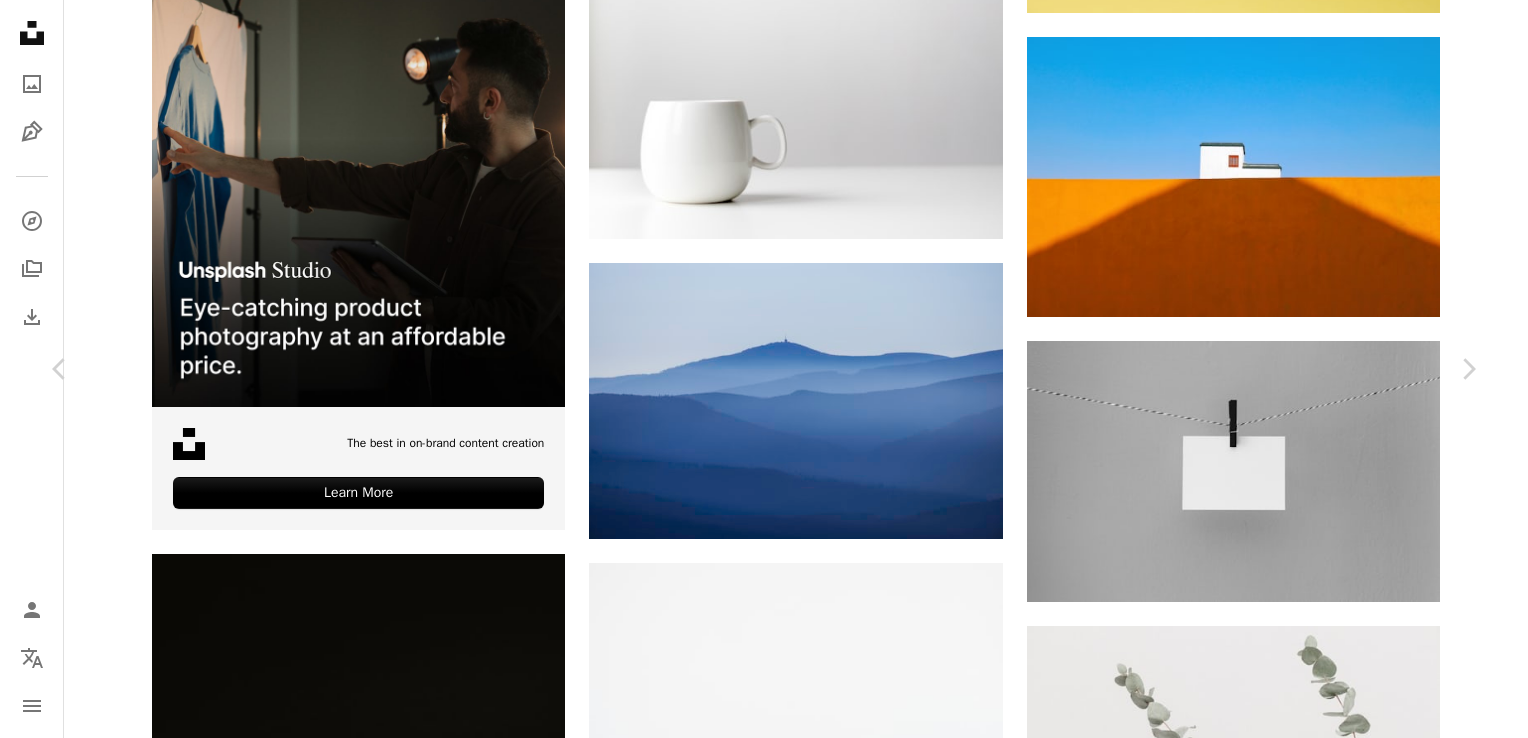 click on "Arrow pointing down" 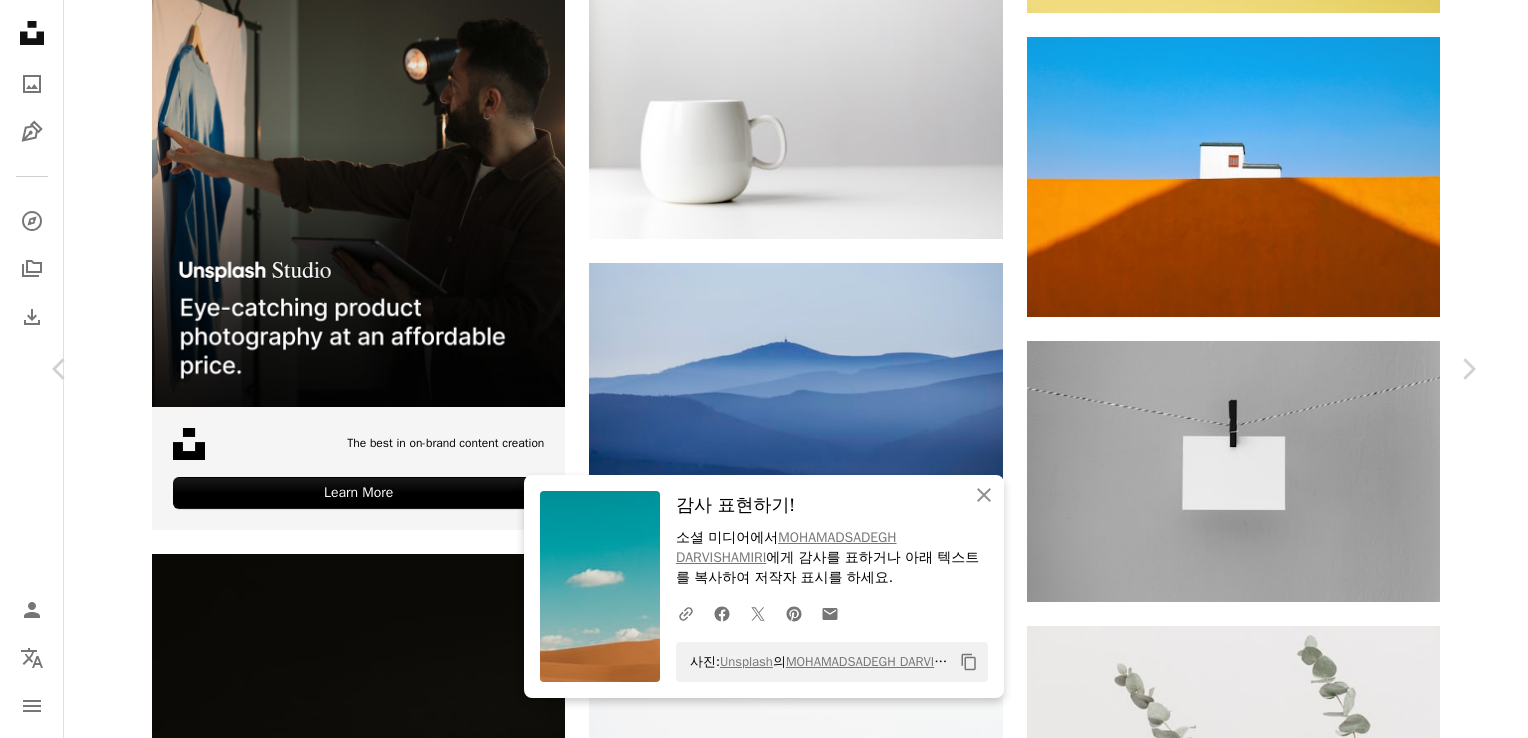 scroll, scrollTop: 5920, scrollLeft: 0, axis: vertical 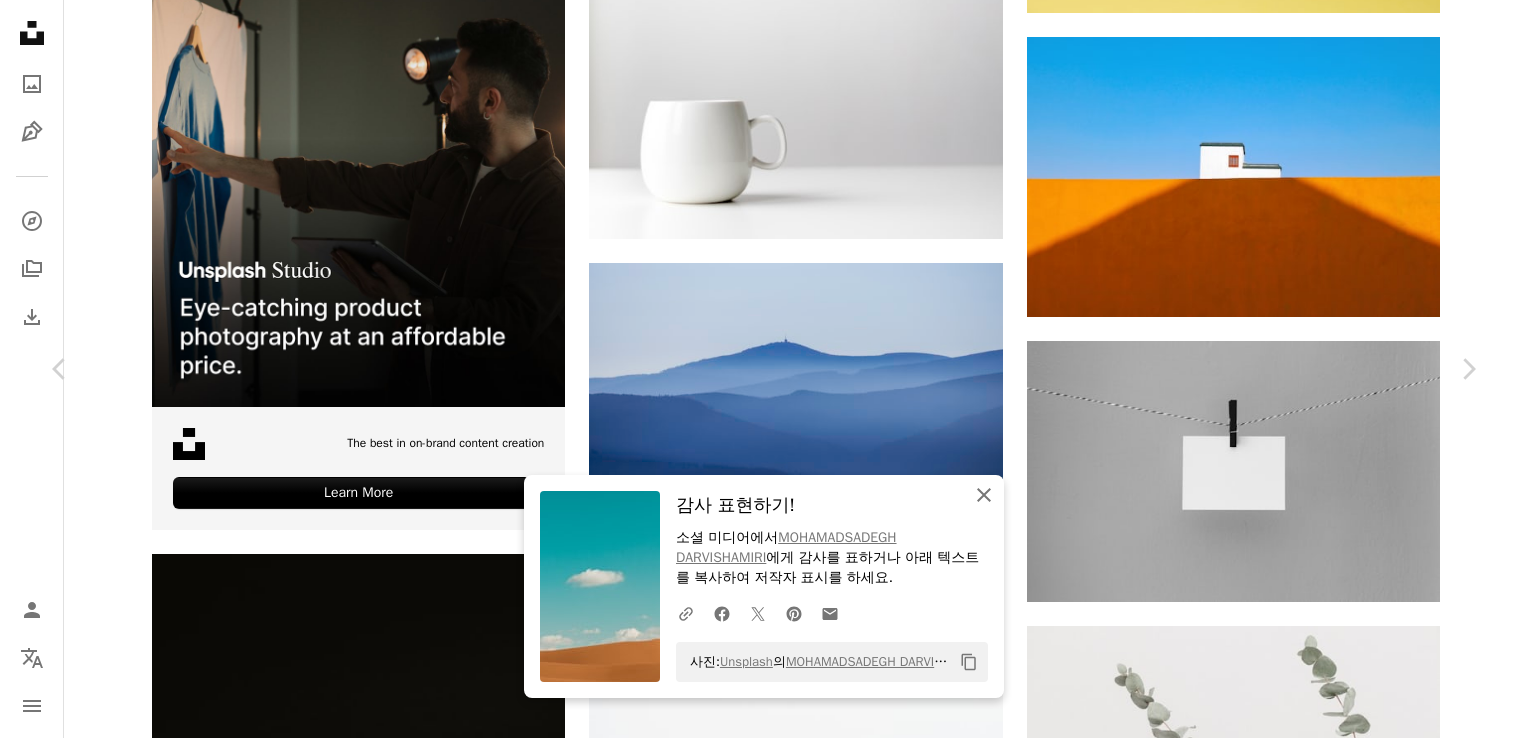 click on "An X shape" 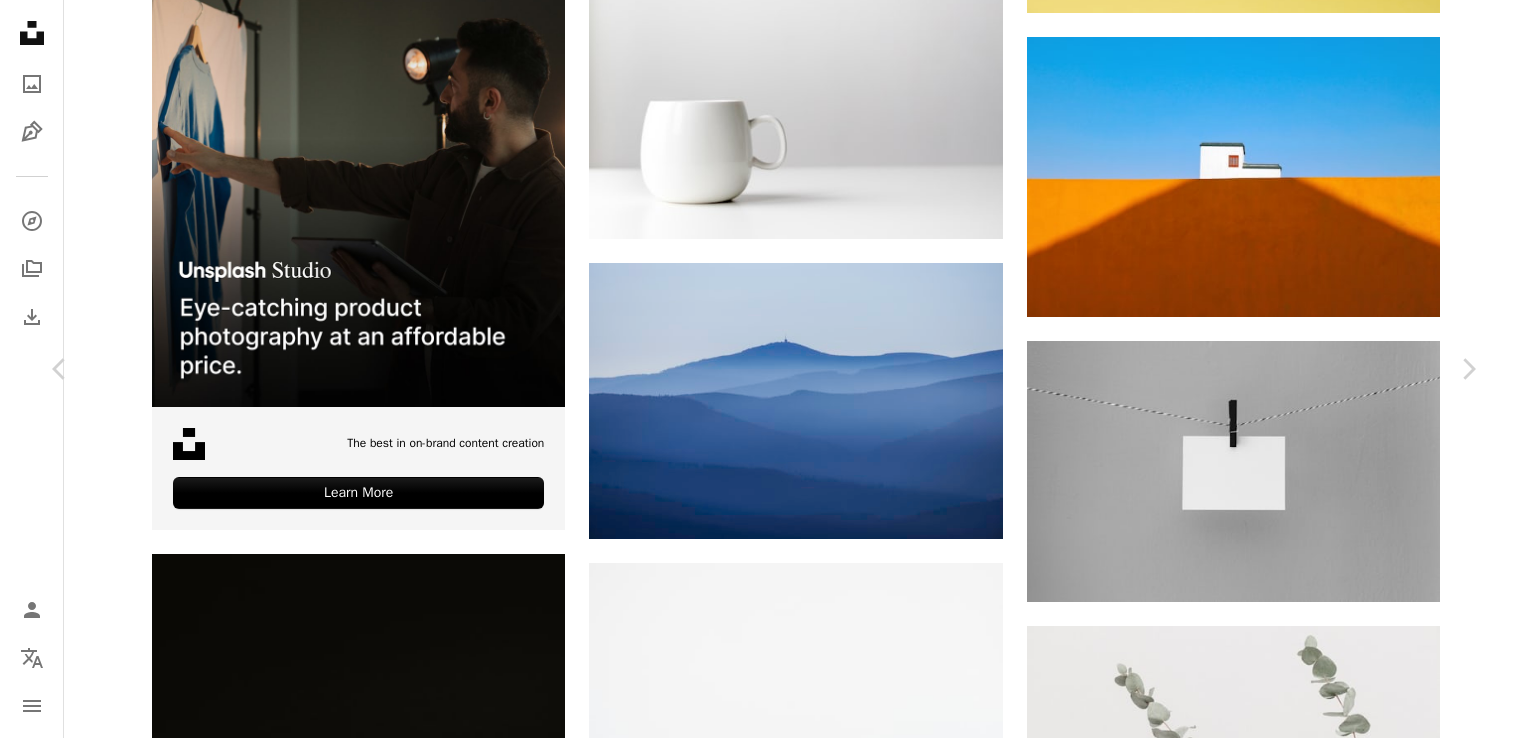 scroll, scrollTop: 11004, scrollLeft: 0, axis: vertical 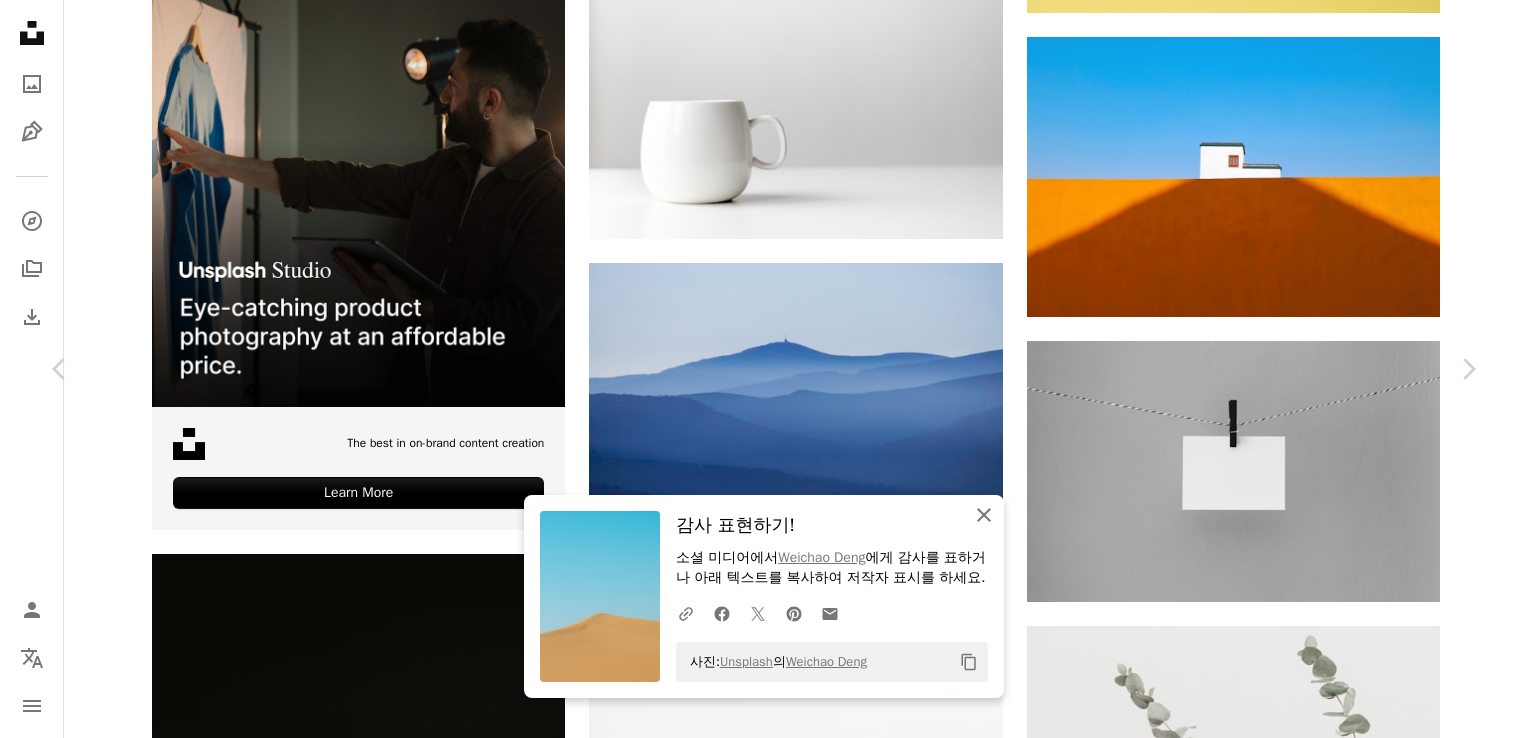drag, startPoint x: 984, startPoint y: 500, endPoint x: 1105, endPoint y: 407, distance: 152.61061 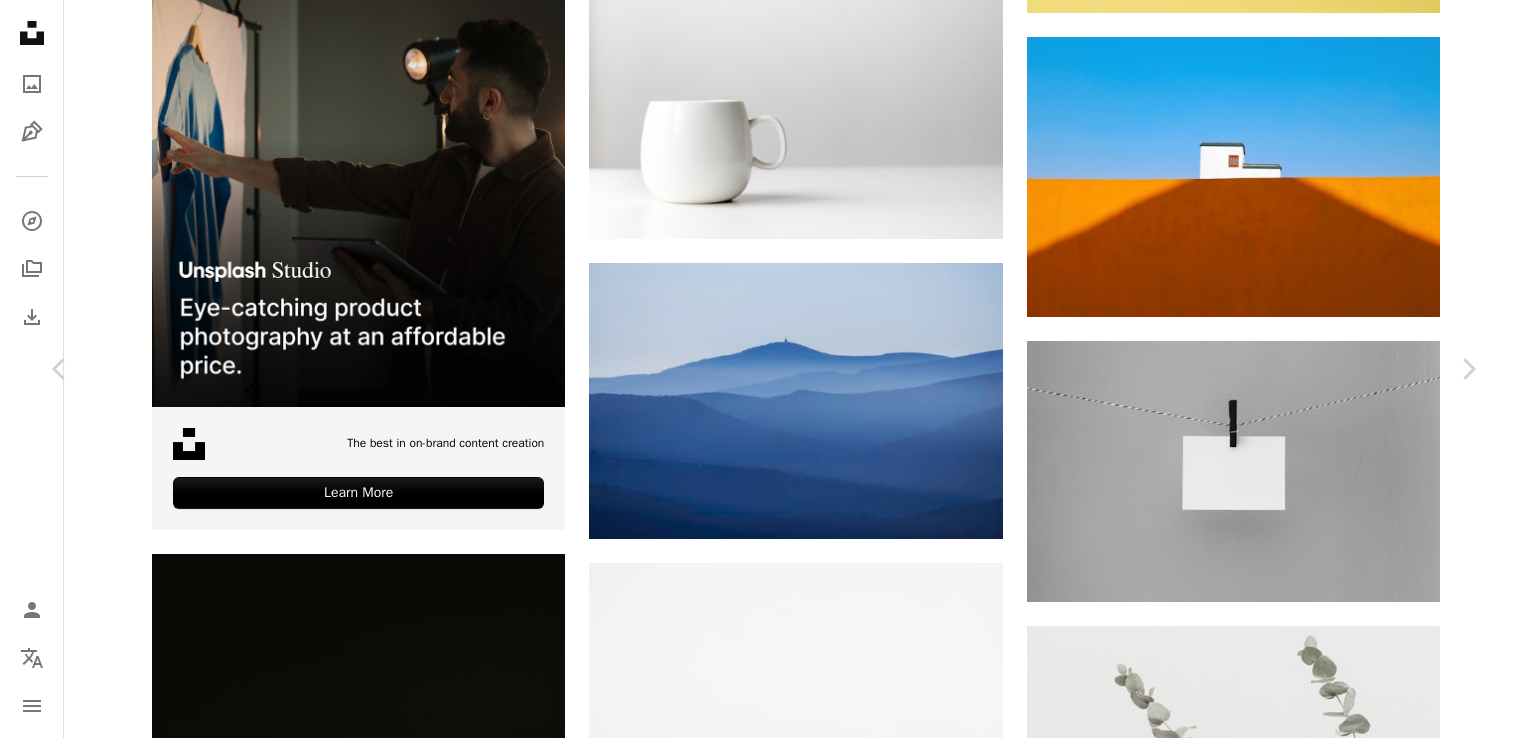 scroll, scrollTop: 14402, scrollLeft: 0, axis: vertical 